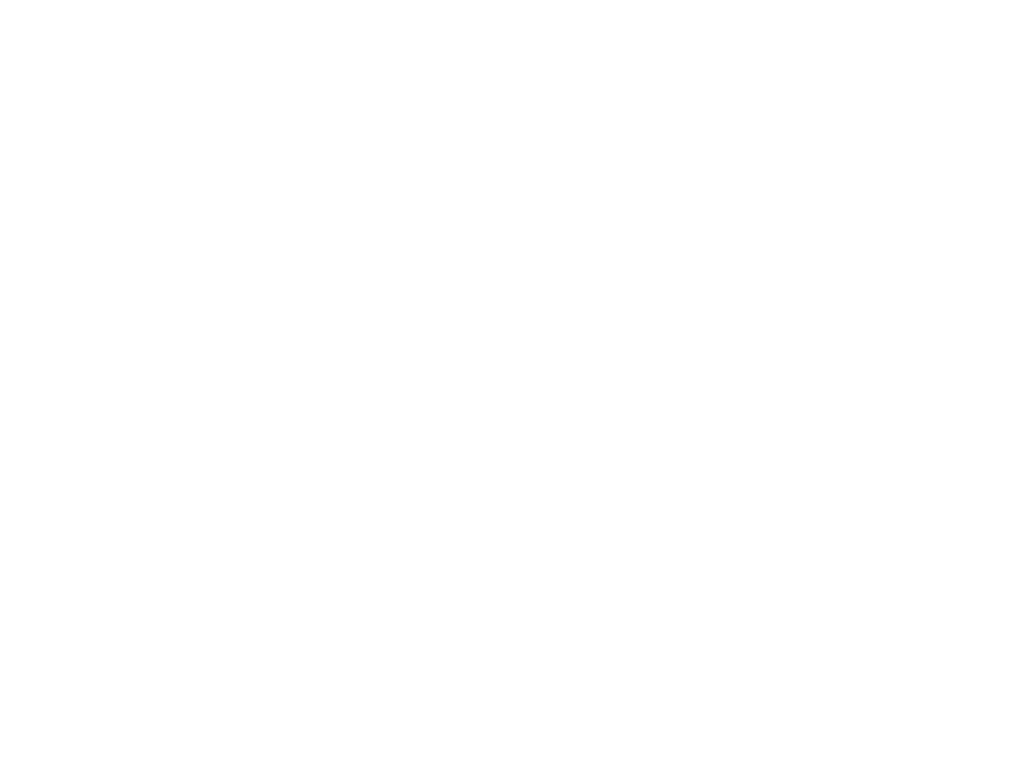 scroll, scrollTop: 0, scrollLeft: 0, axis: both 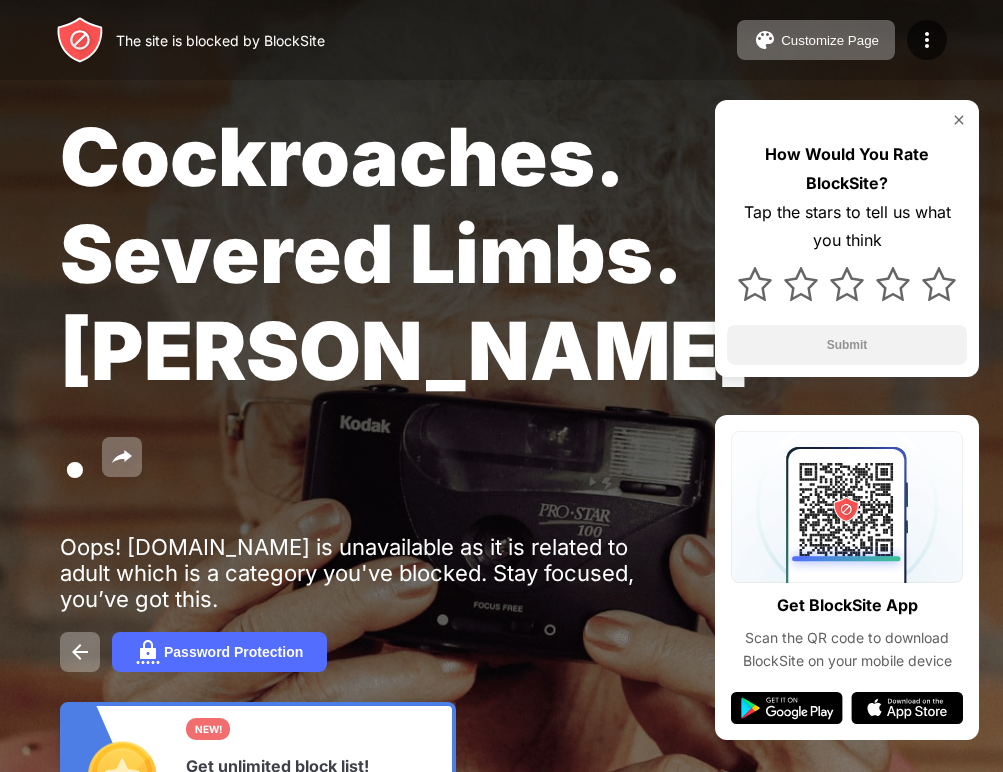 click at bounding box center [959, 120] 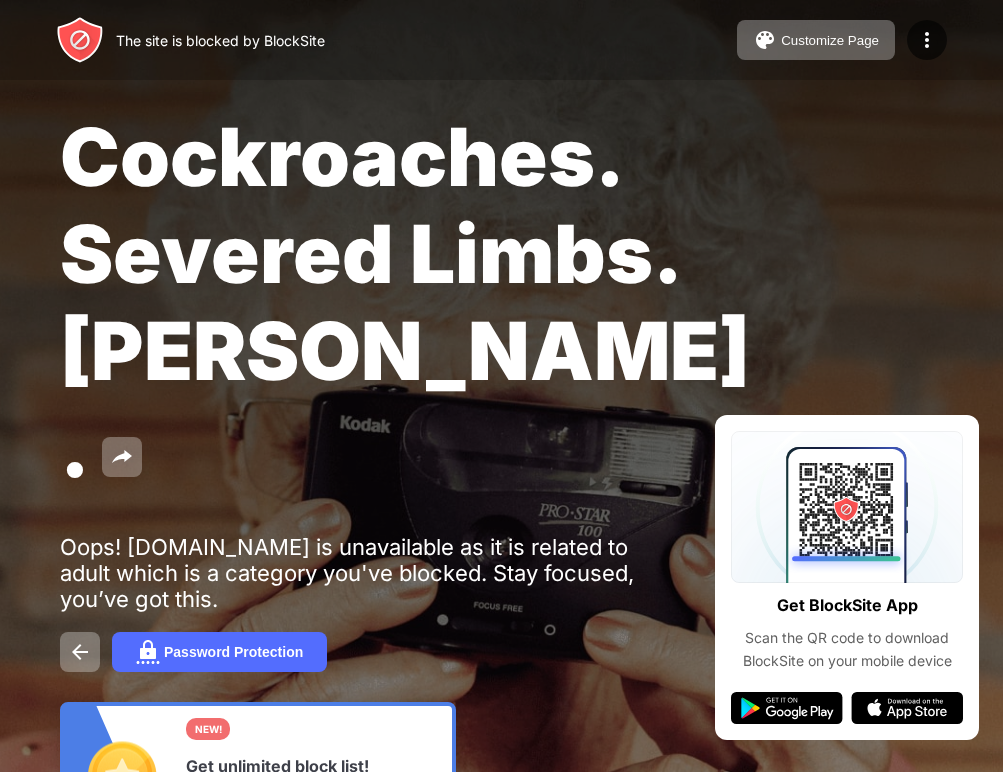 click on "Cockroaches. Severed Limbs. John Goodman. Oops! www.xnxx.tv is unavailable as it is related to adult which is a category you've blocked. Stay focused, you’ve got this. Password Protection NEW! Get unlimited block list! Don't get distracted by shortlisting. Add as many sites as you like. Go Unlimited" at bounding box center [501, 490] 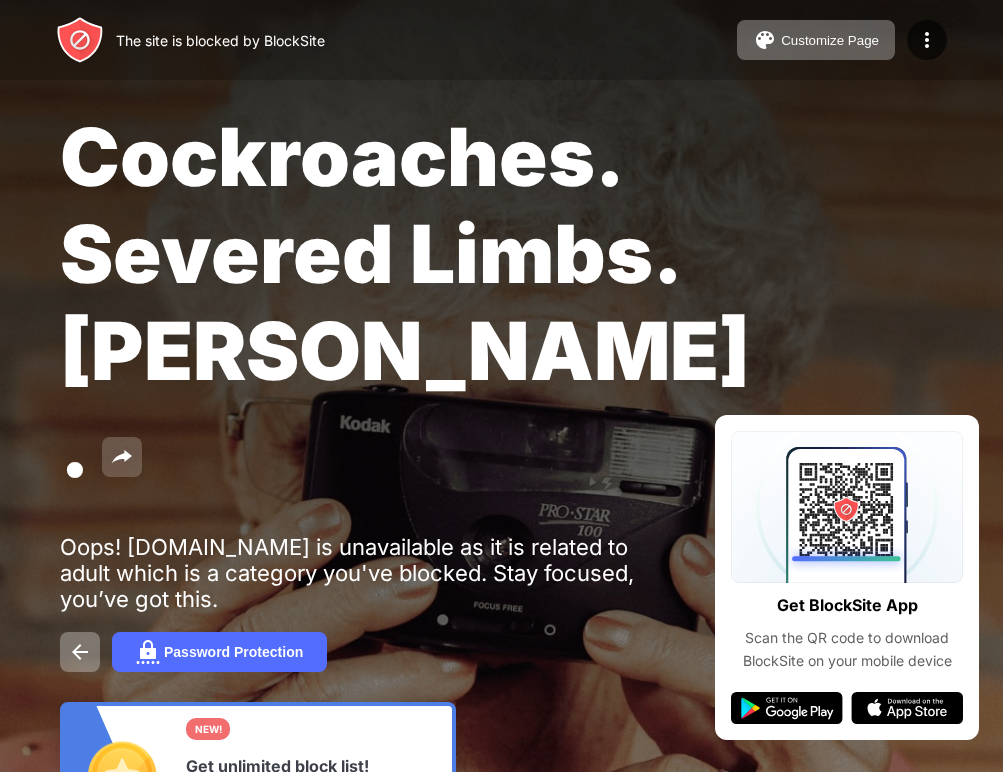 click at bounding box center [122, 457] 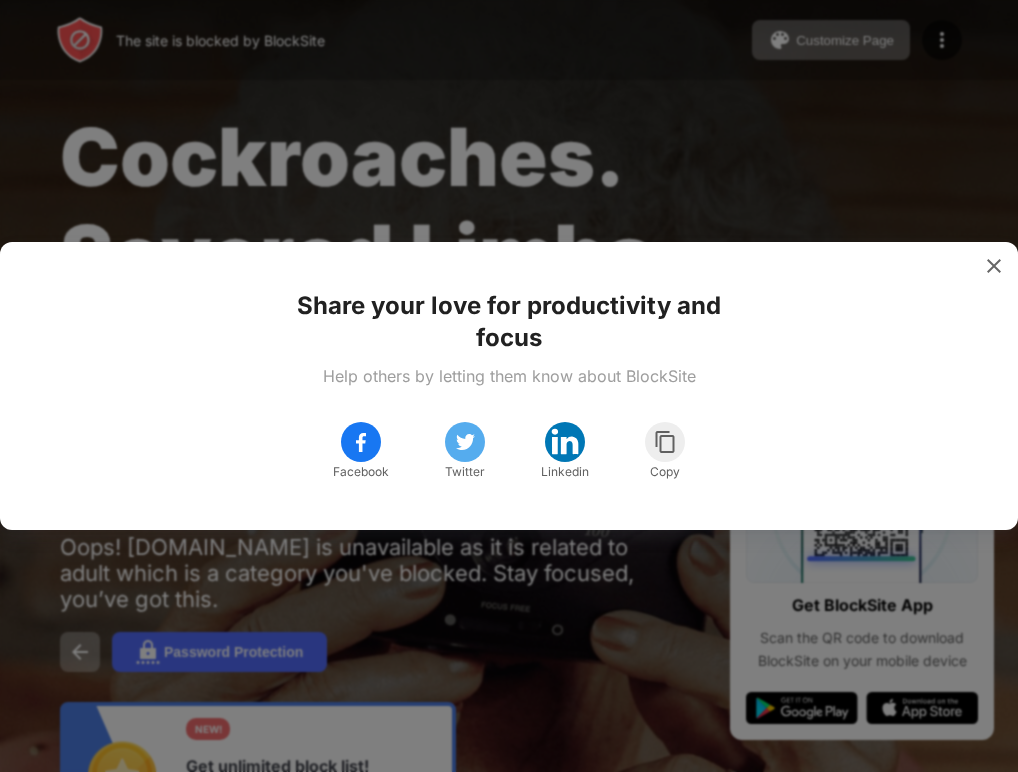 click on "Facebook Twitter Linkedin Copy" at bounding box center [509, 452] 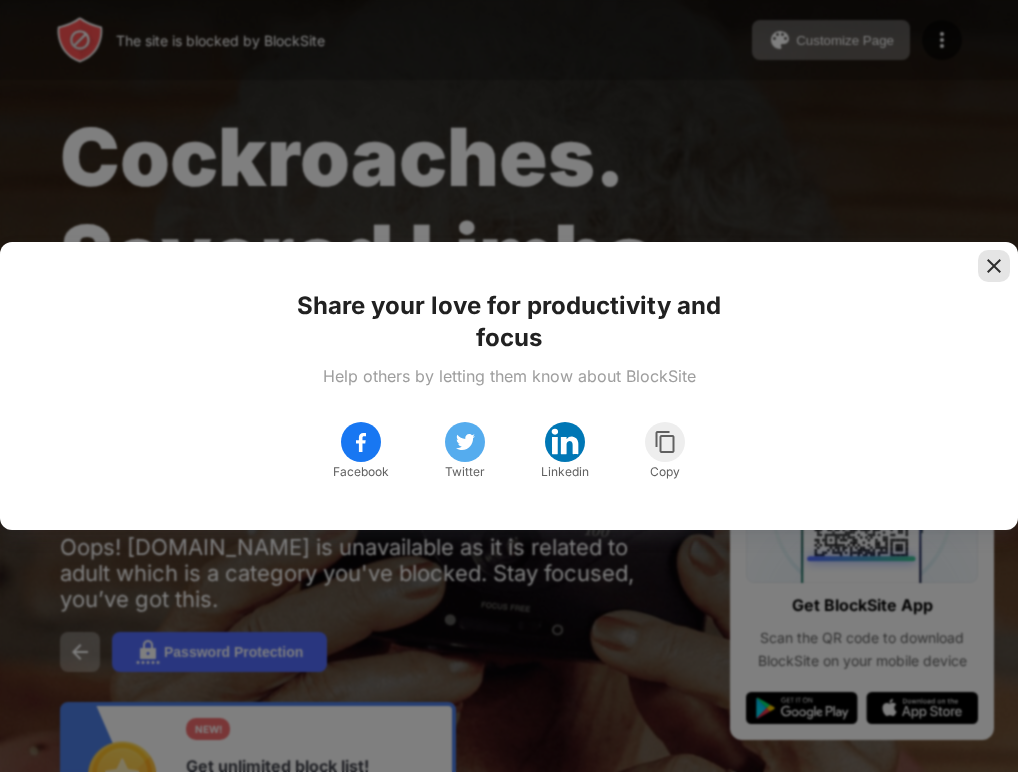 click at bounding box center (994, 266) 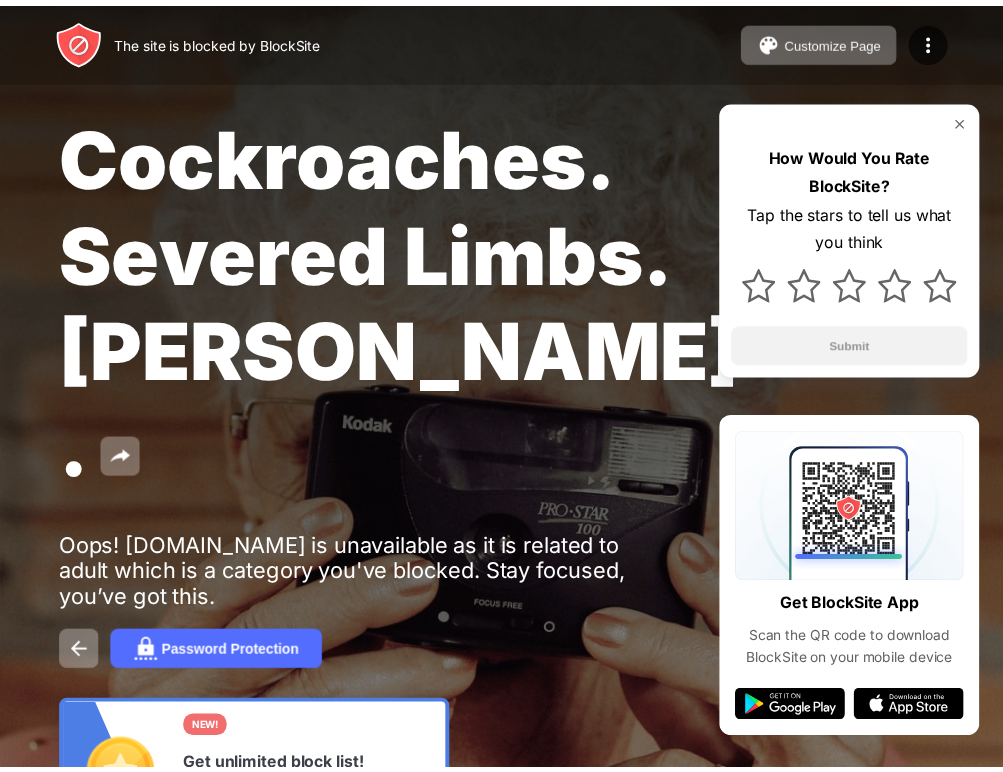 scroll, scrollTop: 0, scrollLeft: 0, axis: both 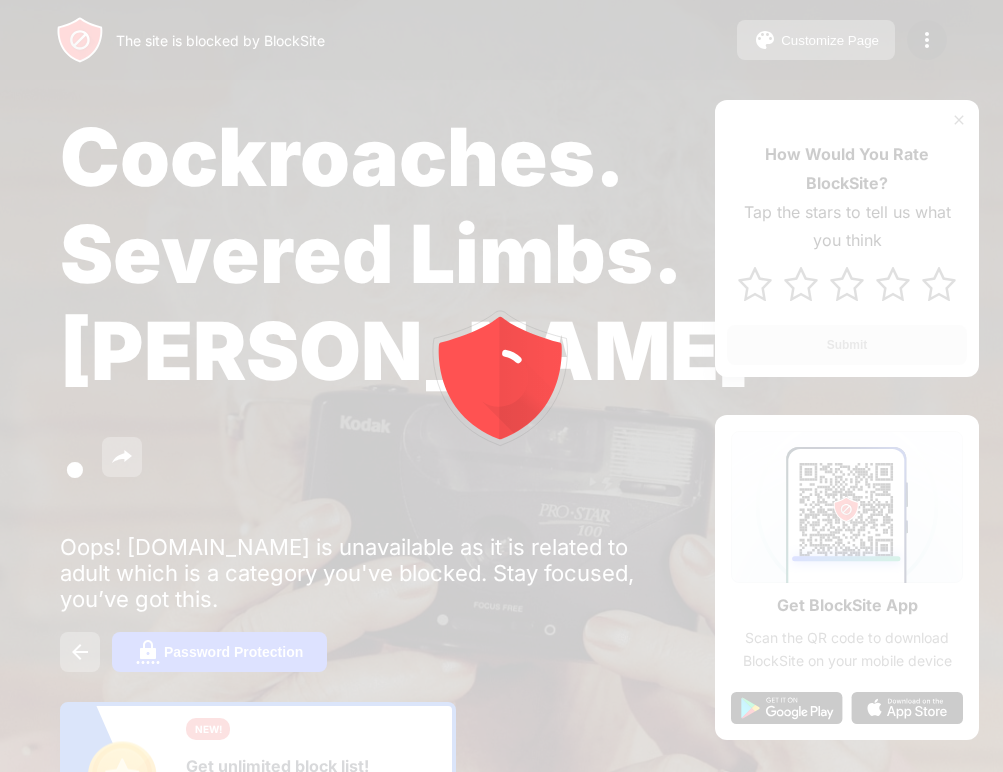 click on "Cockroaches. Severed Limbs. John Goodman. Oops! www.xnxx.tv is unavailable as it is related to adult which is a category you've blocked. Stay focused, you’ve got this. Password Protection NEW! Get unlimited block list! Don't get distracted by shortlisting. Add as many sites as you like. Go Unlimited How Would You Rate BlockSite? Tap the stars to tell us what you think Submit" at bounding box center [501, 490] 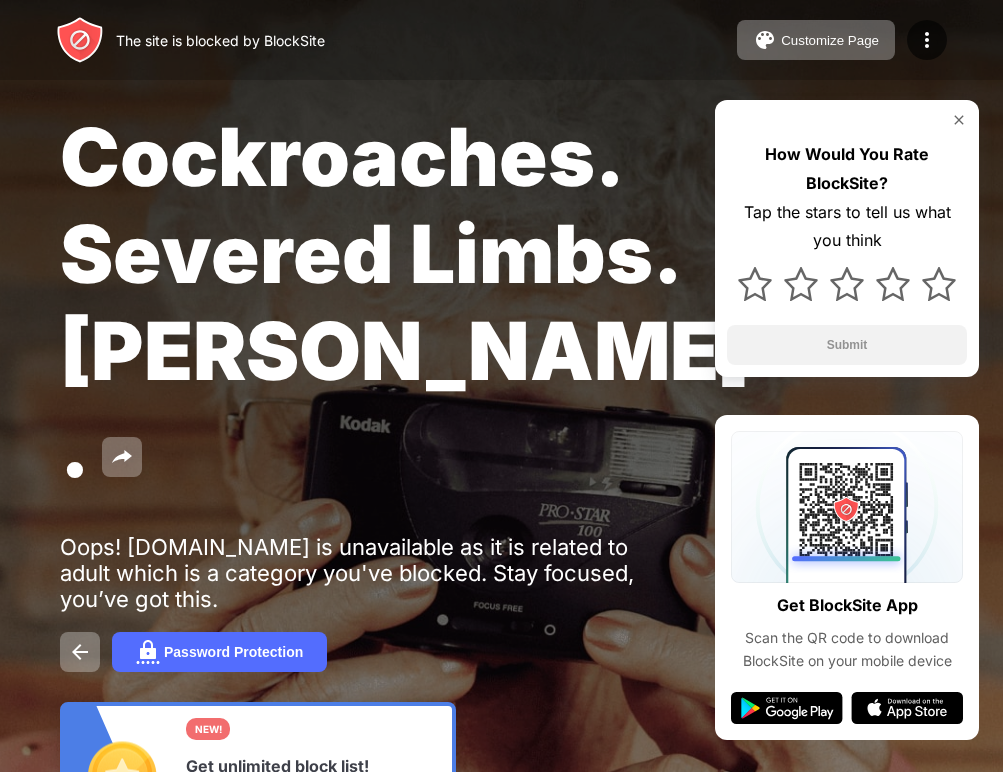 scroll, scrollTop: 0, scrollLeft: 0, axis: both 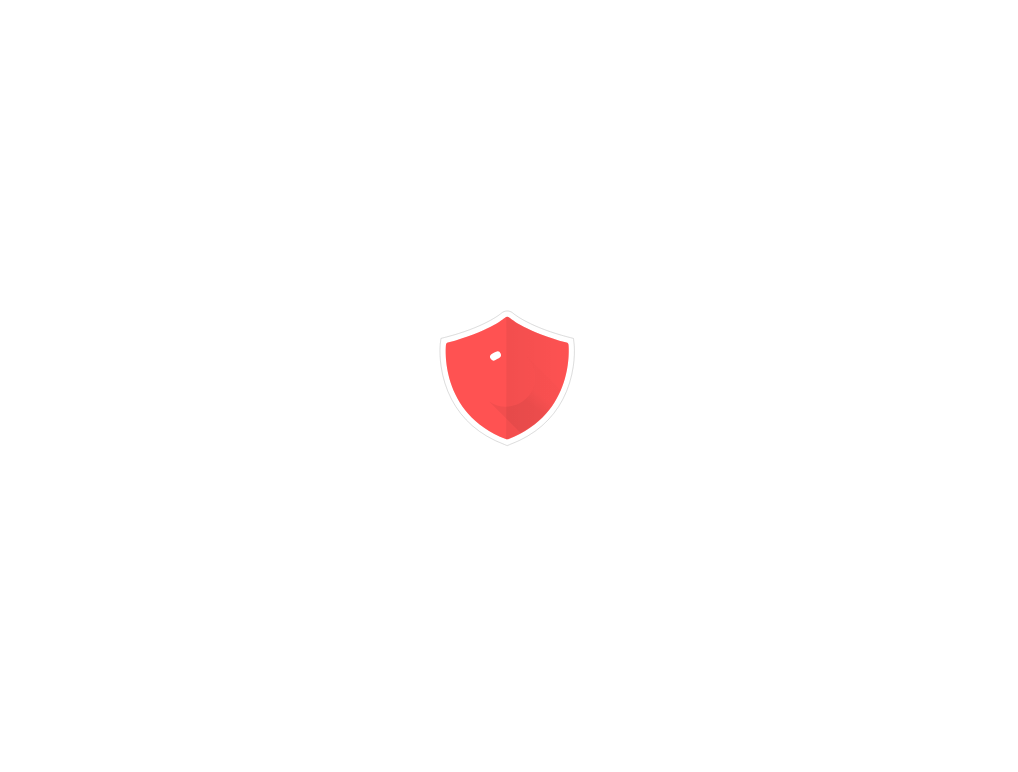 click at bounding box center [509, 0] 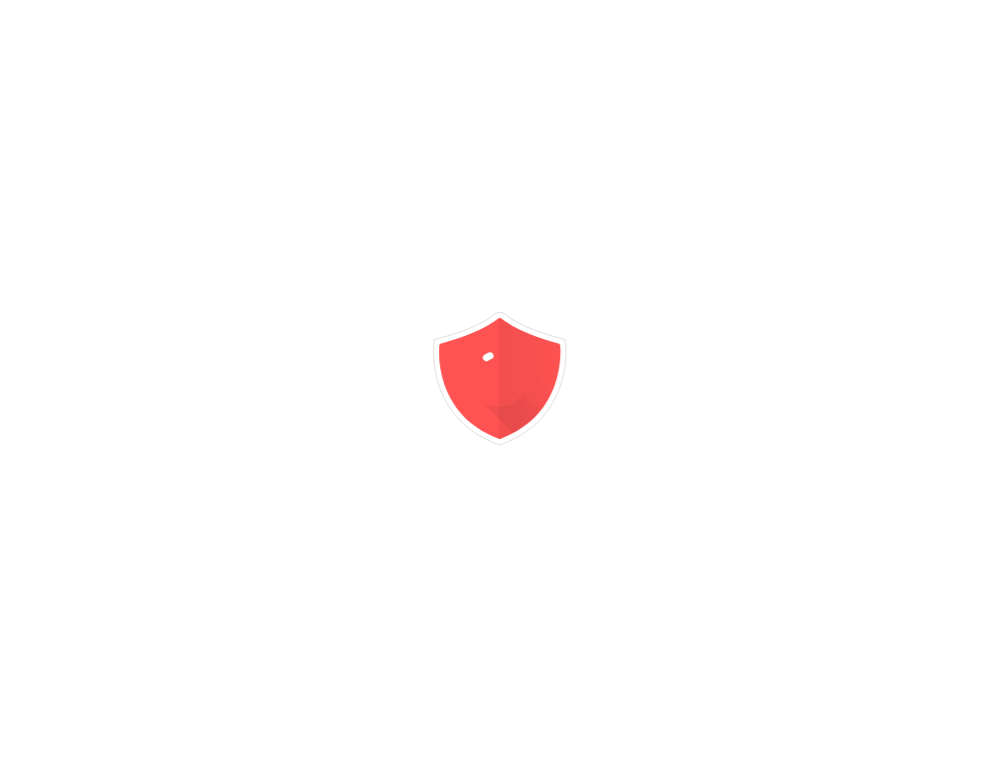 scroll, scrollTop: 0, scrollLeft: 0, axis: both 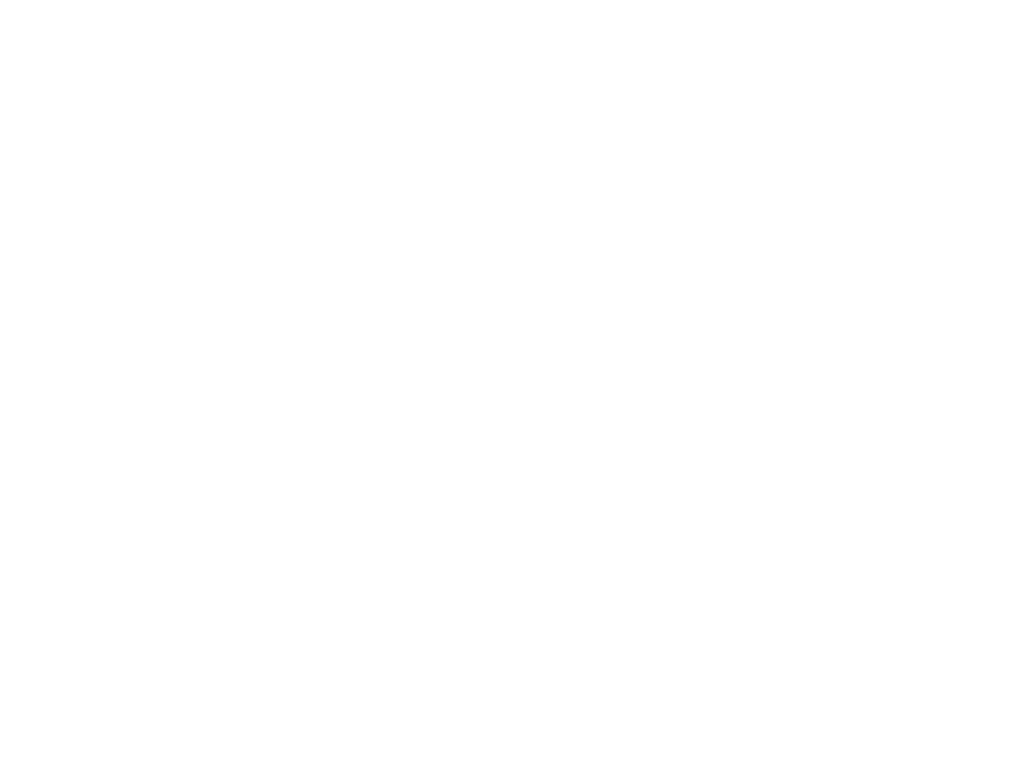 drag, startPoint x: 405, startPoint y: 337, endPoint x: 438, endPoint y: 304, distance: 46.66905 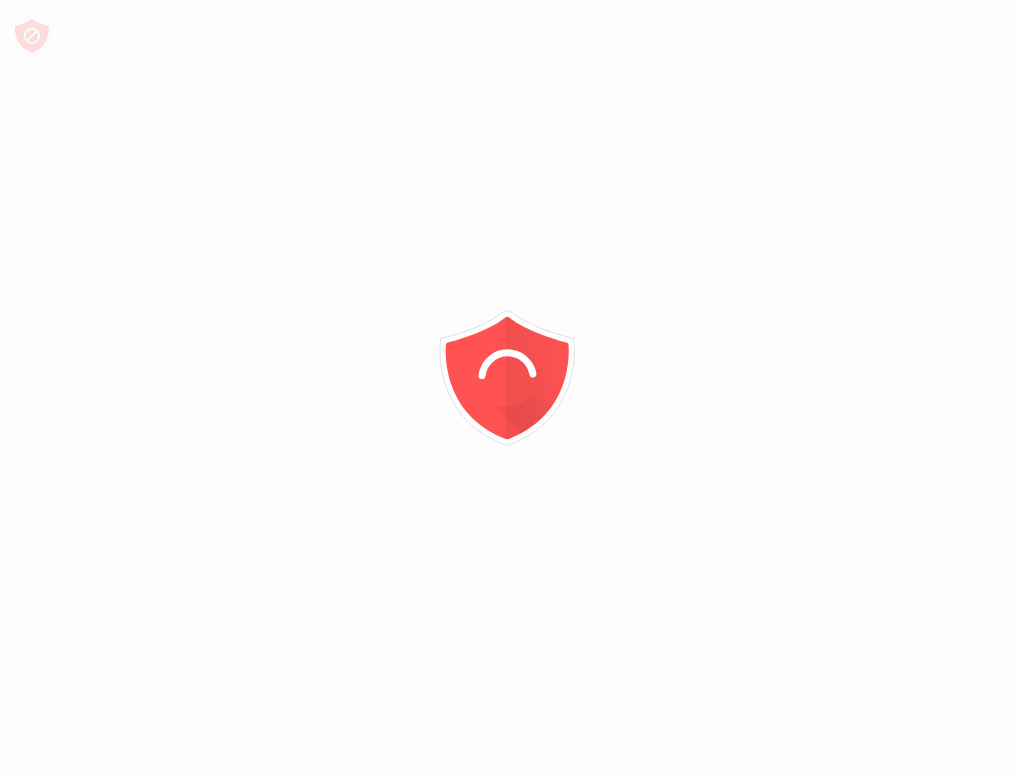 drag, startPoint x: 490, startPoint y: 308, endPoint x: 495, endPoint y: 324, distance: 16.763054 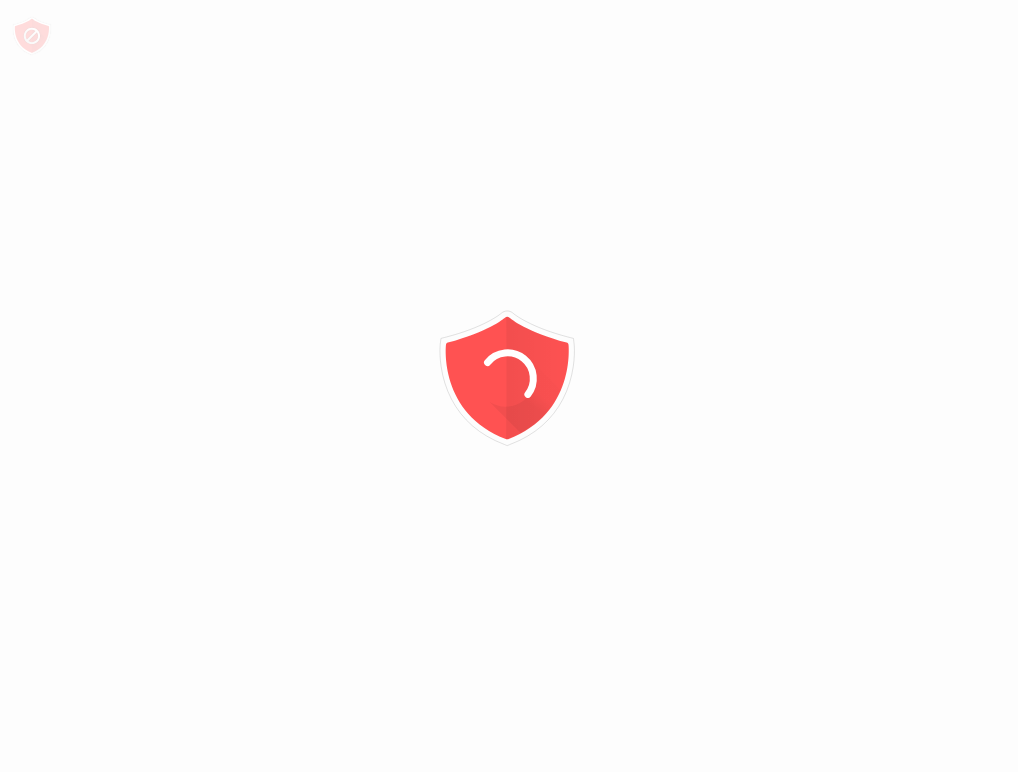 click 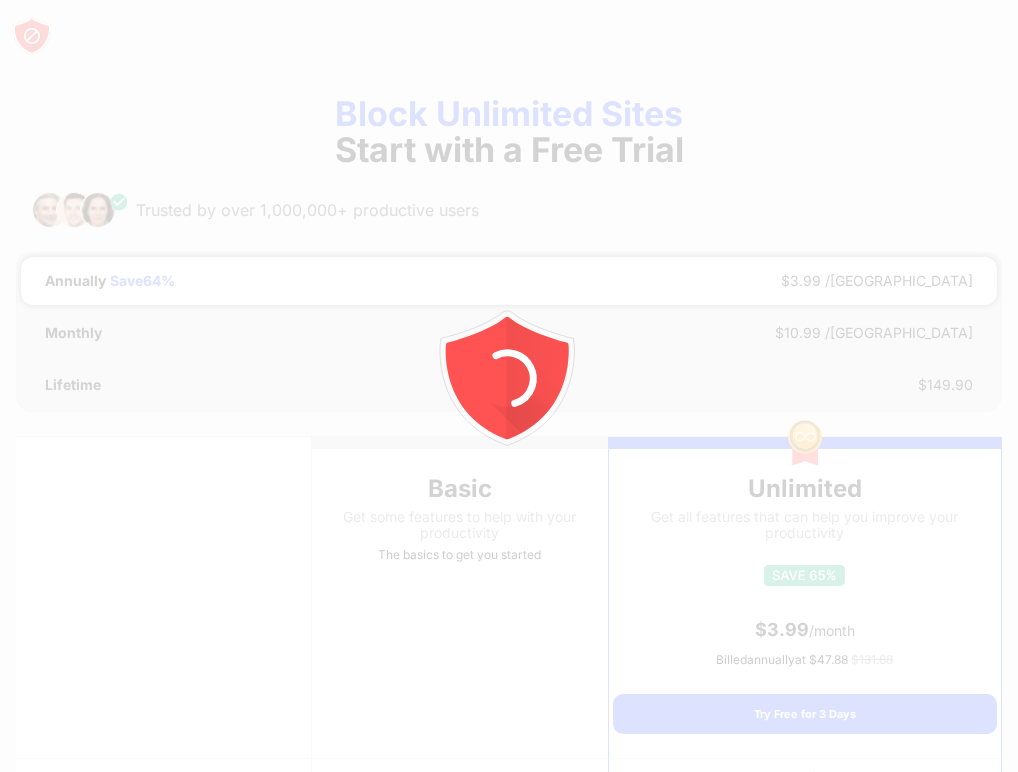 drag, startPoint x: 496, startPoint y: 330, endPoint x: 523, endPoint y: 381, distance: 57.706154 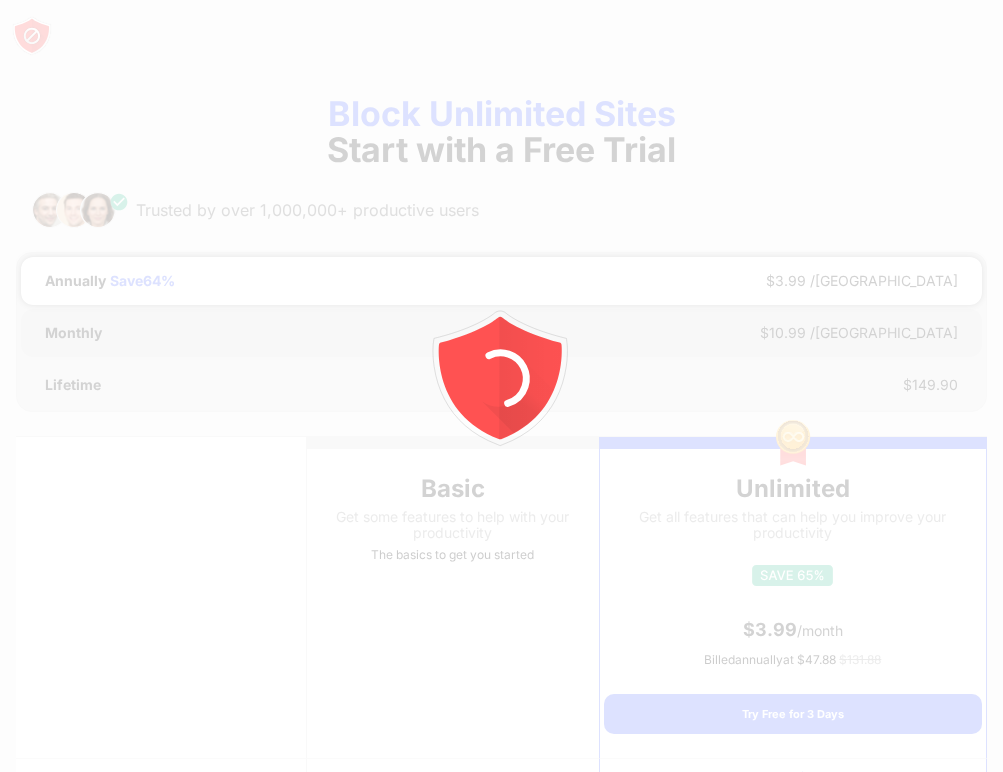 drag, startPoint x: 523, startPoint y: 381, endPoint x: 604, endPoint y: 311, distance: 107.05606 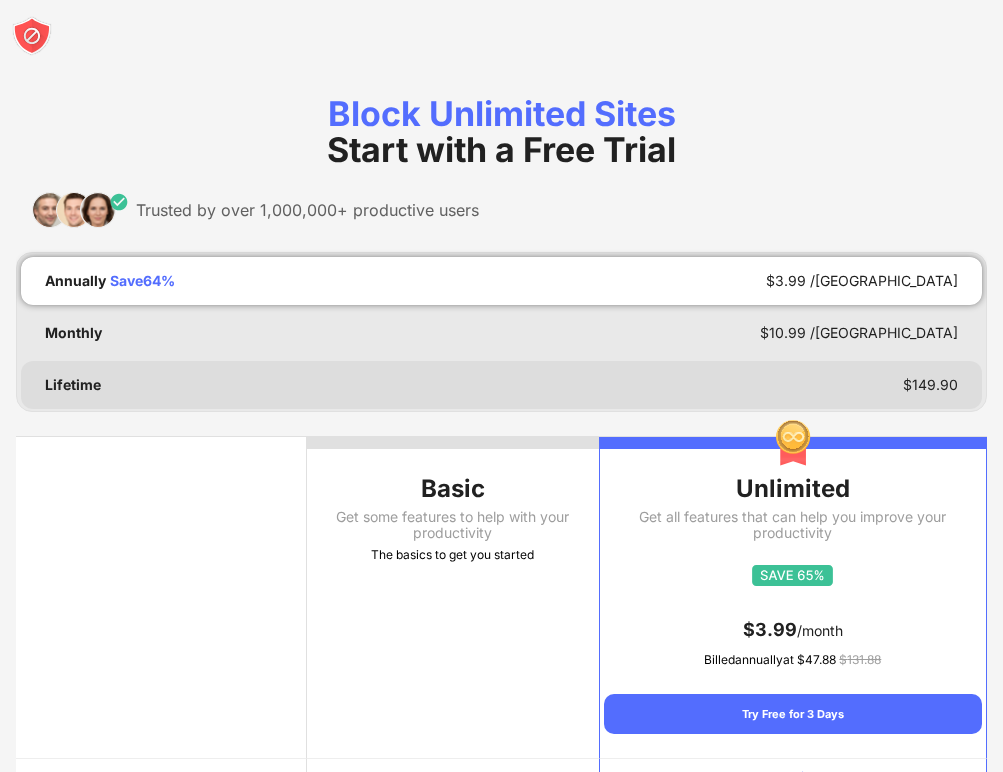 drag, startPoint x: 604, startPoint y: 311, endPoint x: 567, endPoint y: 383, distance: 80.9506 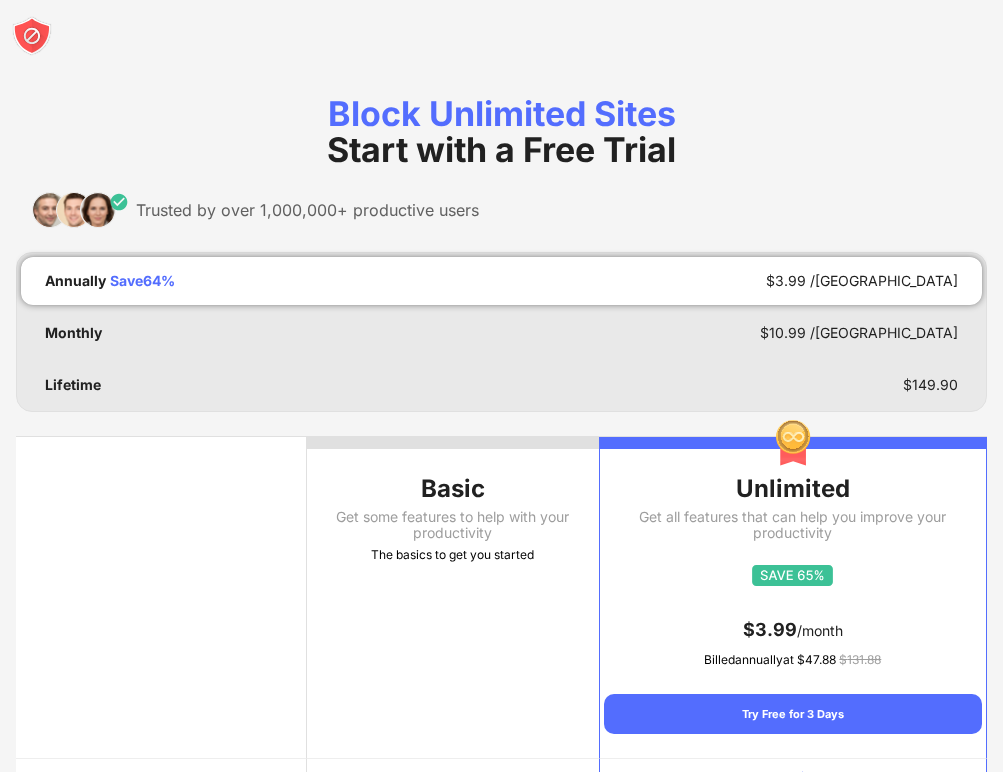 click on "Block Unlimited Sites Start with a Free Trial Trusted by over 1,000,000+ productive users Annually Save  64 % $ 3.99 /MO Monthly $ 10.99 /MO Lifetime $ 149.90 Basic Get some features to help with your productivity The basics to get you started Unlimited Get all features that can help you improve your productivity $ 3.99 /month Billed  annually  at   $ 47.88   $ 131.88 Try Free for 3 Days Password protection   - Number of items in block list   limited Unlimited Uninstall protection   - Custom block page   - Category blocking   1 Unlimited Insights   Limited Silence Slack notifications   NEW - Ads free   - Priority support   NEW - Schedule   Redirect blocked page   Focus mode   Block by words   The basics to get you started $ 3.99 /month Billed  annually  at  $ 47.88   $ 131.88 Try Free for 3 Days Redeem your promotional discount Apply [PERSON_NAME] Teacher "An excellent app that`s helped reduce my time on social media. My productivity has improved dramatically and I`m really impressed." Subscription FAQ" at bounding box center [501, 1137] 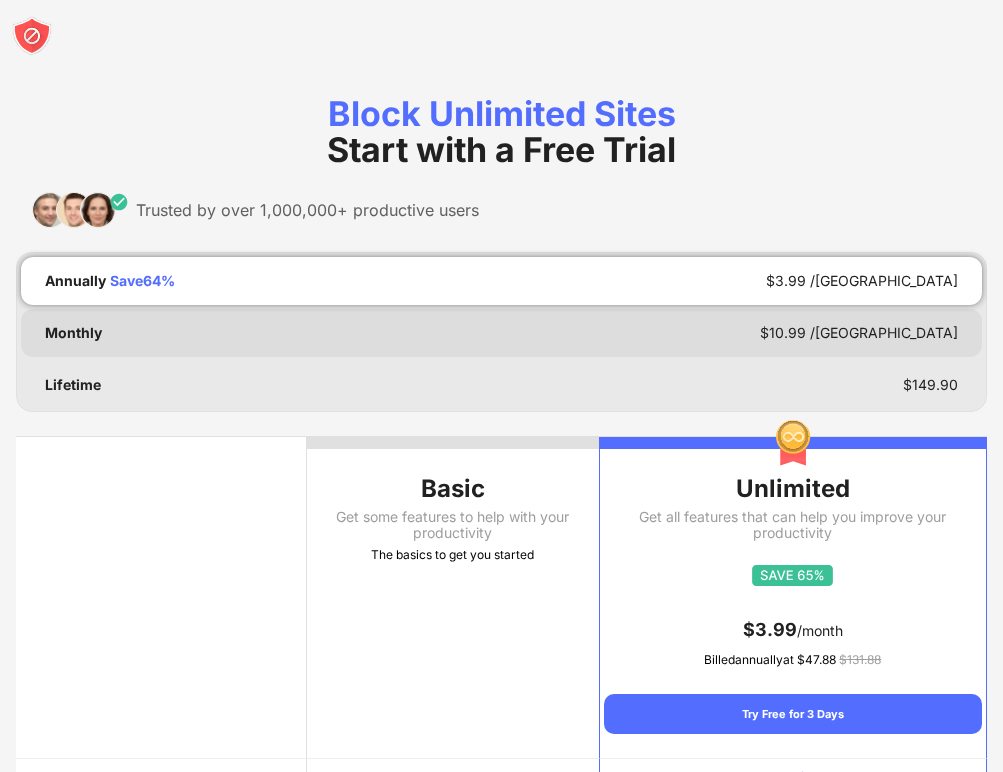 drag, startPoint x: 463, startPoint y: 439, endPoint x: 505, endPoint y: 323, distance: 123.36936 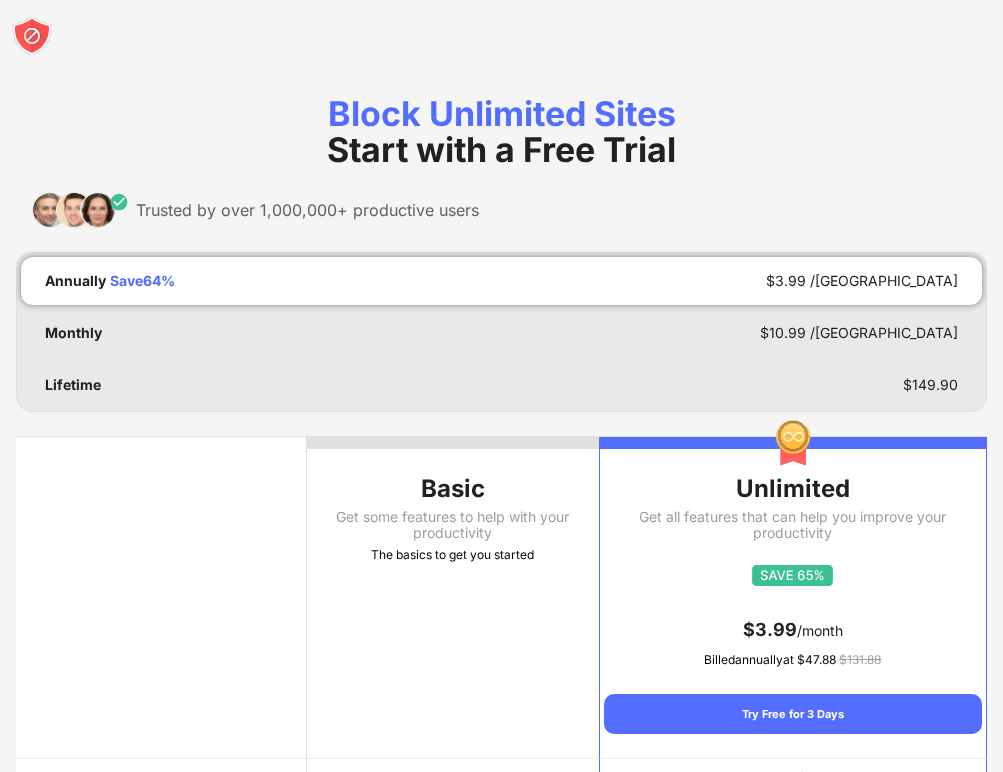 drag, startPoint x: 507, startPoint y: 326, endPoint x: 489, endPoint y: 279, distance: 50.32892 